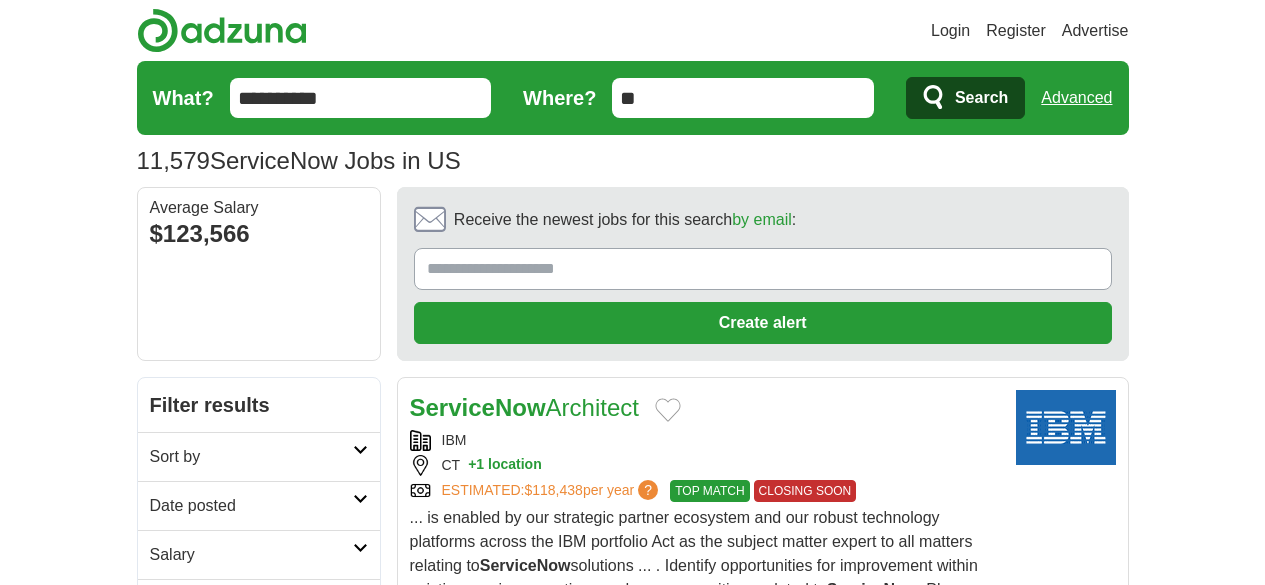 scroll, scrollTop: 0, scrollLeft: 0, axis: both 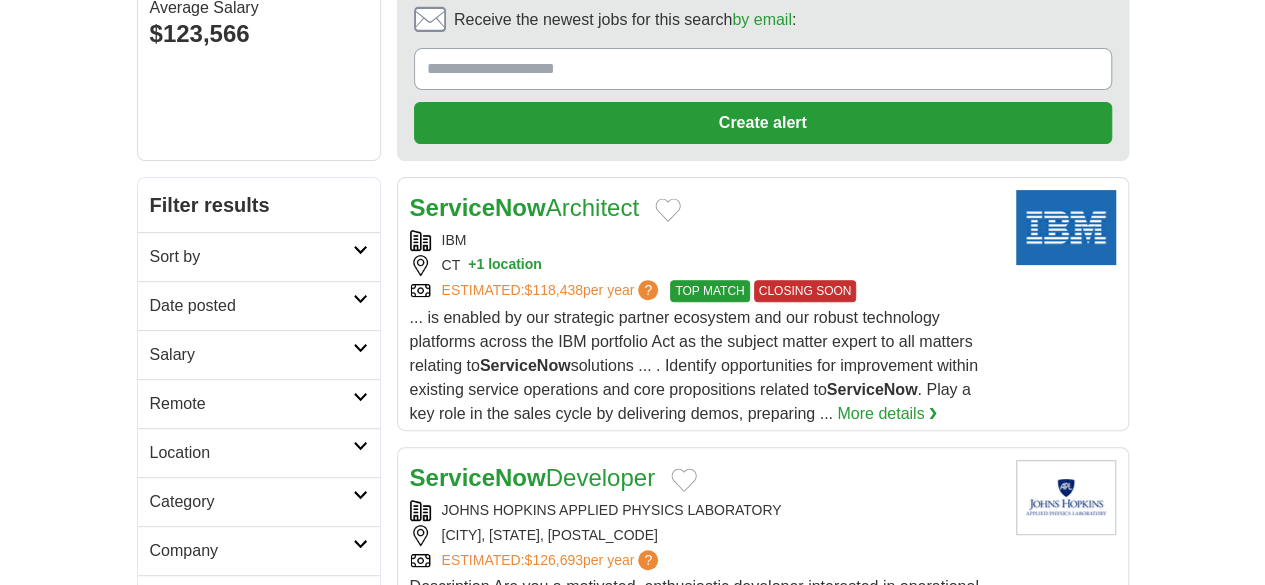 click on "Sort by" at bounding box center (259, 256) 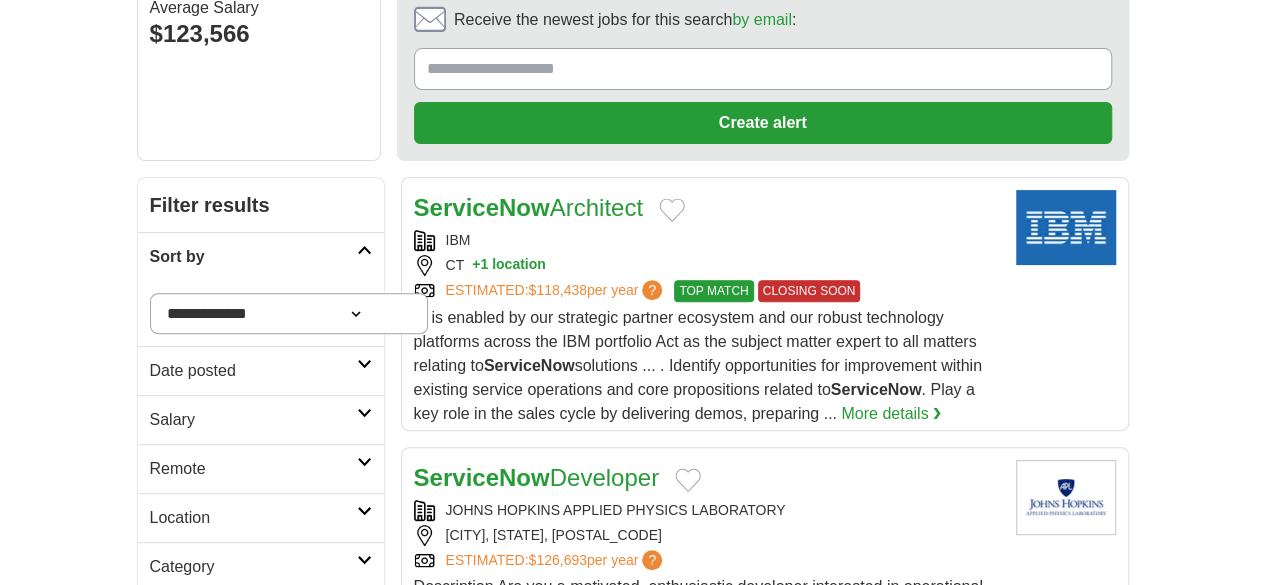 click on "Date posted" at bounding box center [253, 371] 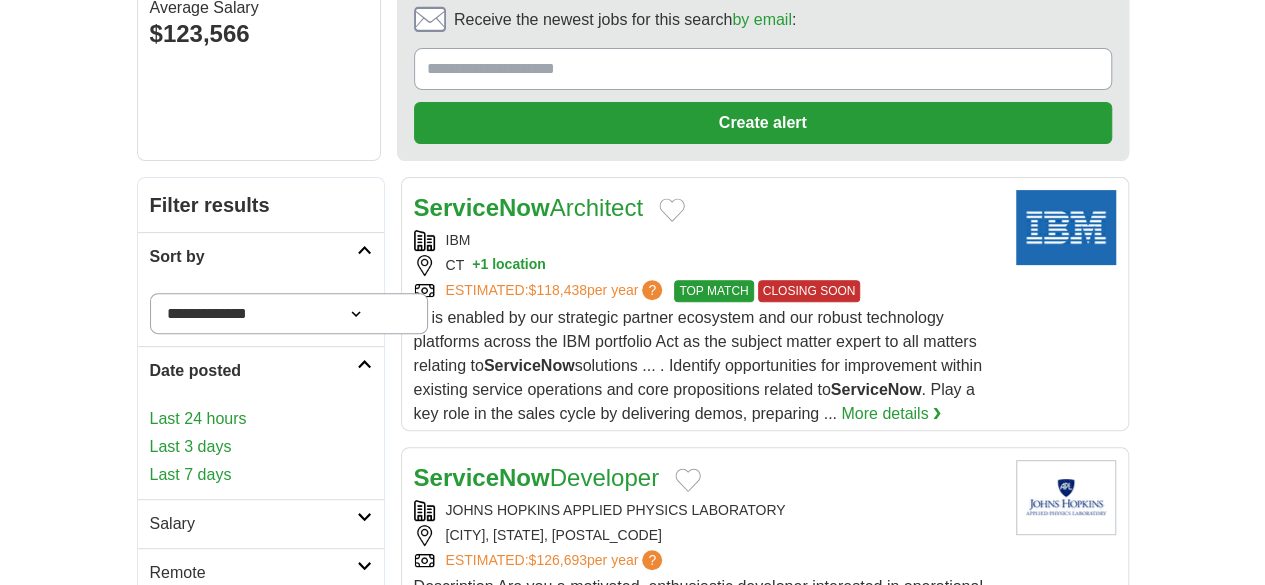 scroll, scrollTop: 314, scrollLeft: 0, axis: vertical 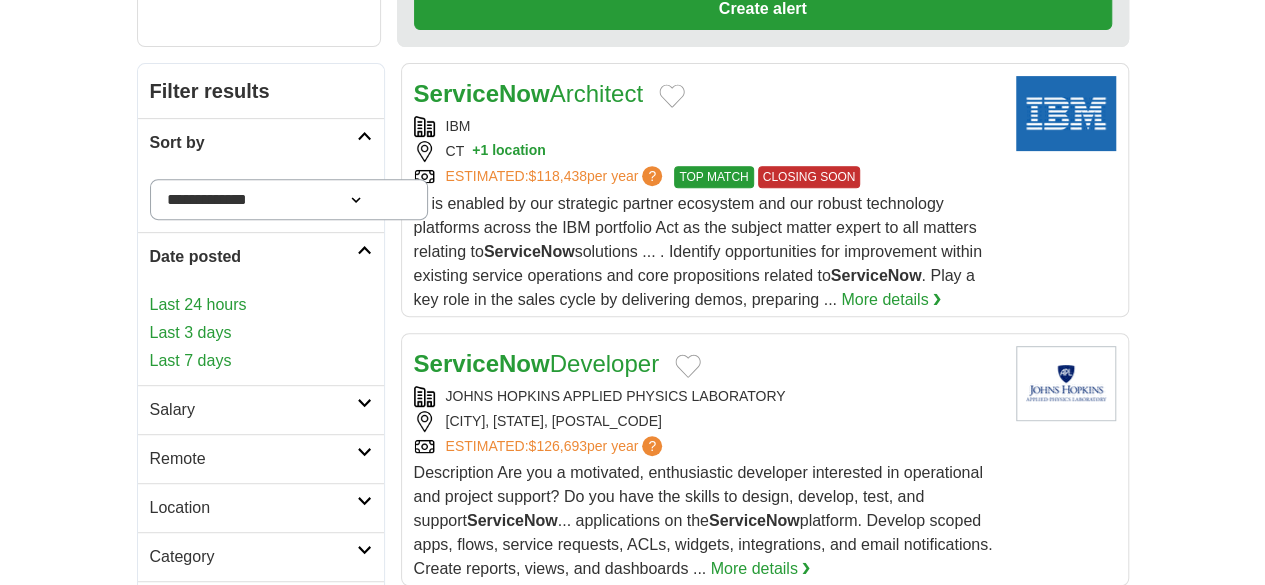 click on "Last 3 days" at bounding box center [261, 333] 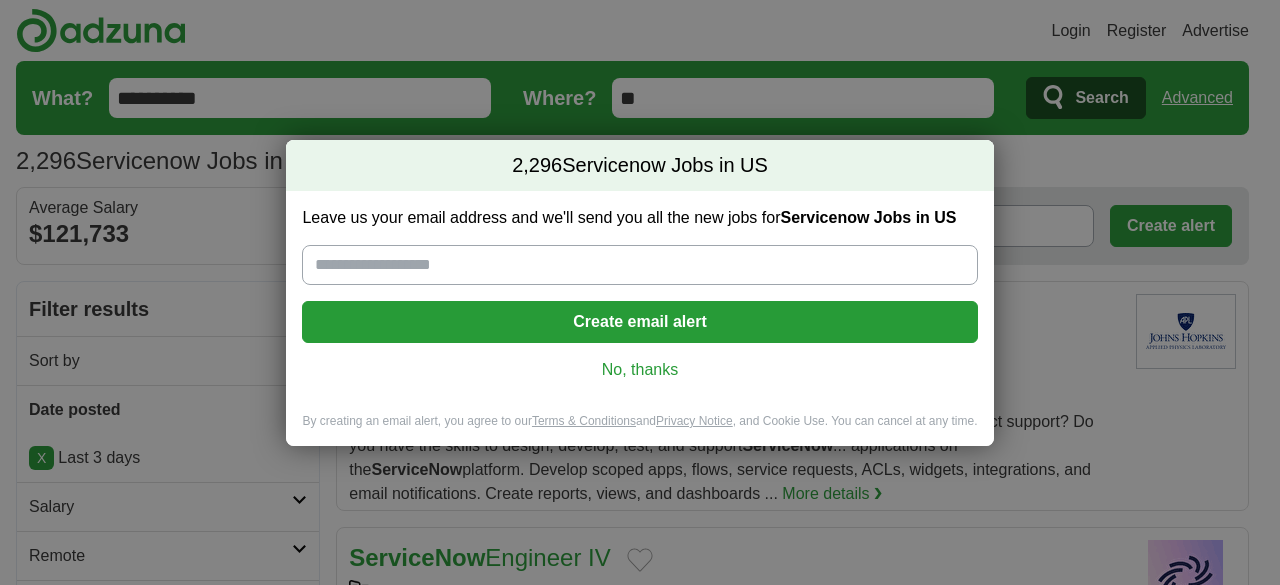 scroll, scrollTop: 0, scrollLeft: 0, axis: both 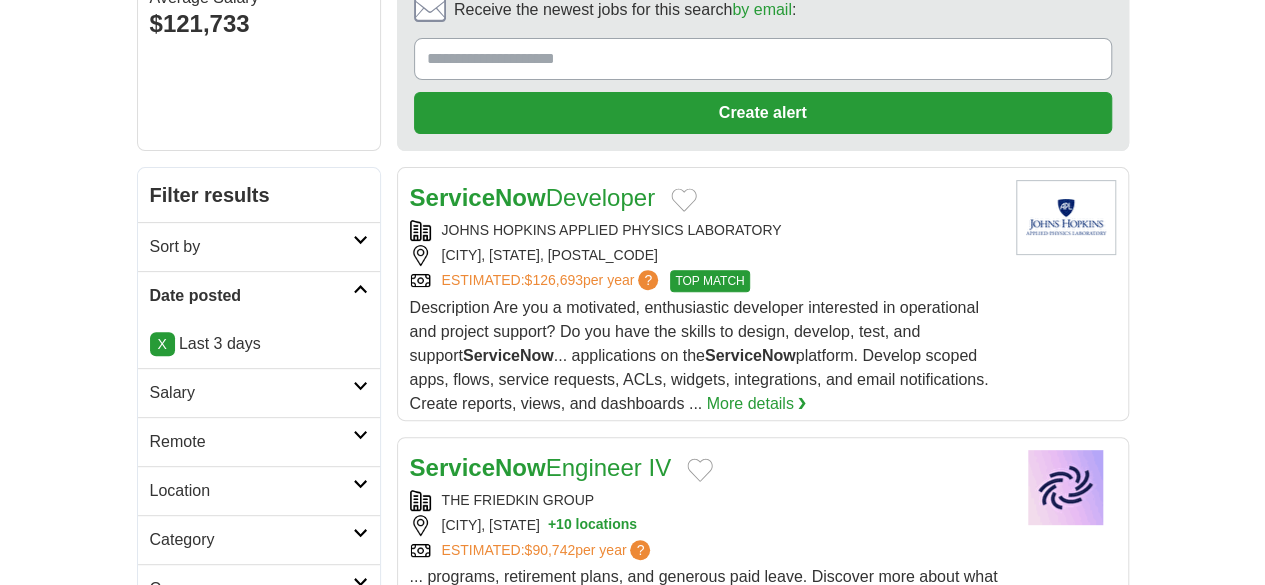 click on "Remote" at bounding box center (251, 442) 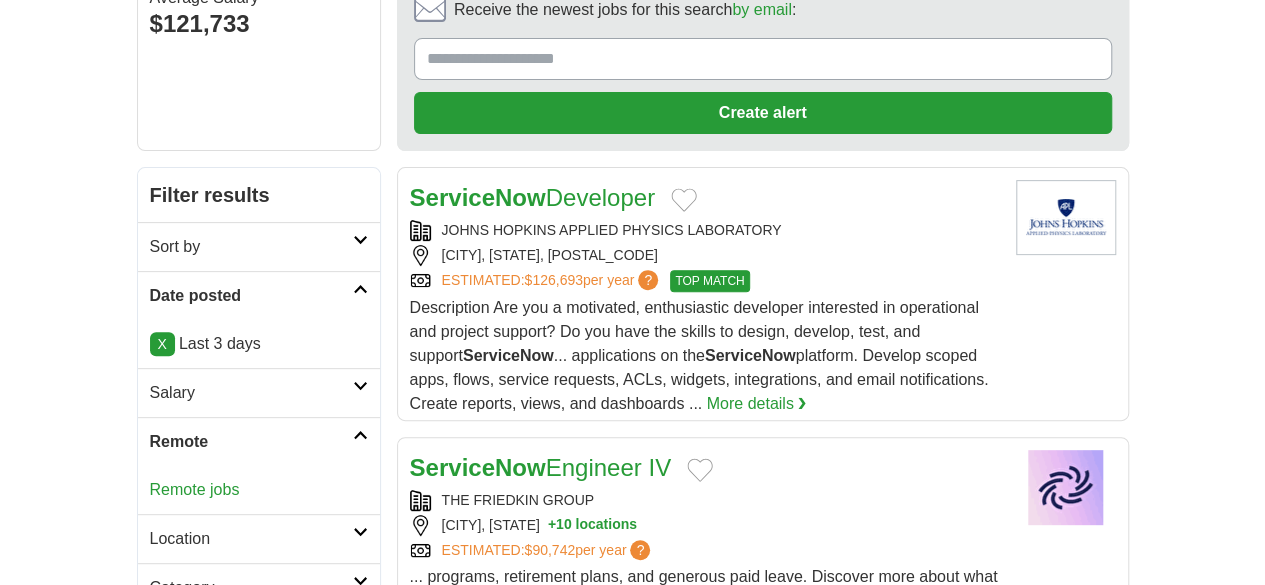 click on "Remote jobs" at bounding box center (195, 489) 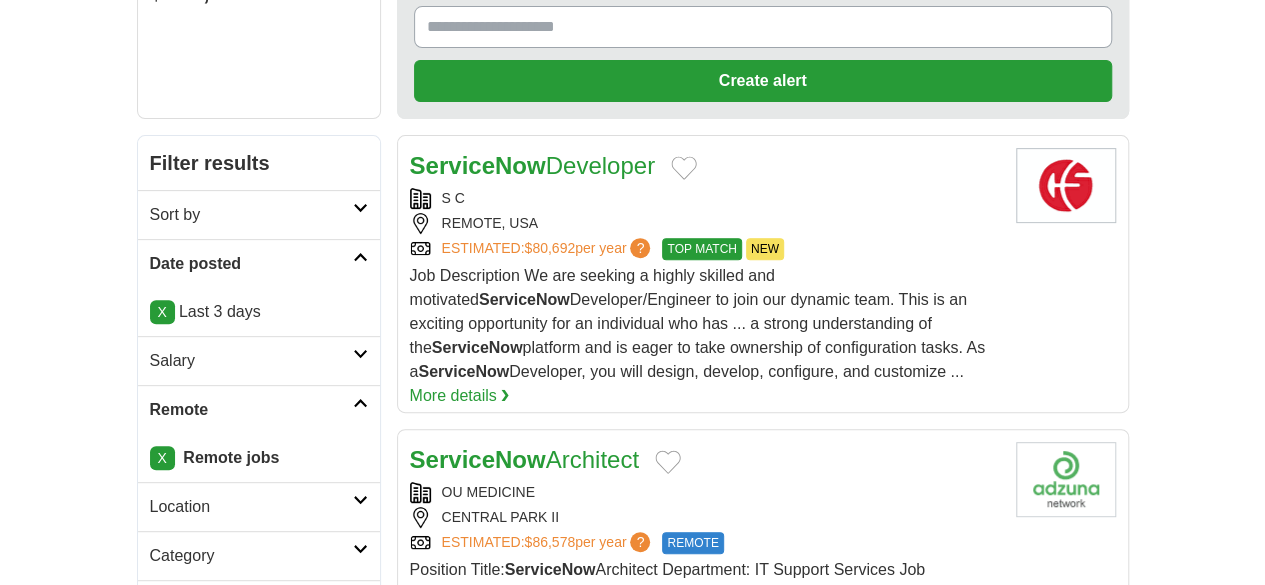 scroll, scrollTop: 363, scrollLeft: 0, axis: vertical 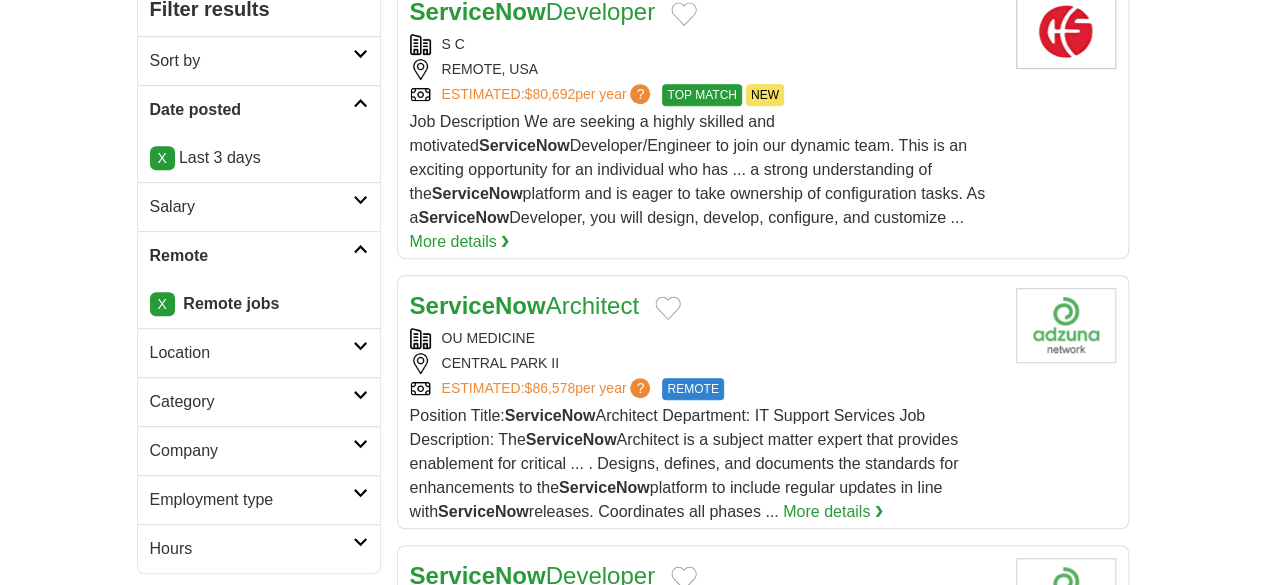 click on "OU MEDICINE" at bounding box center (705, 338) 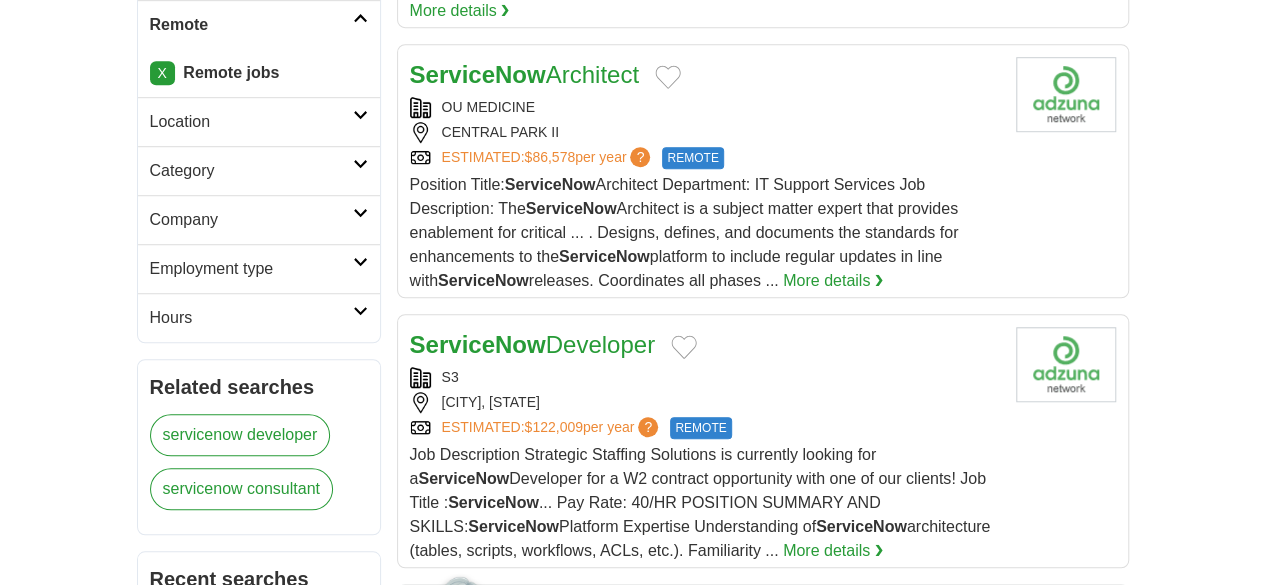 scroll, scrollTop: 635, scrollLeft: 0, axis: vertical 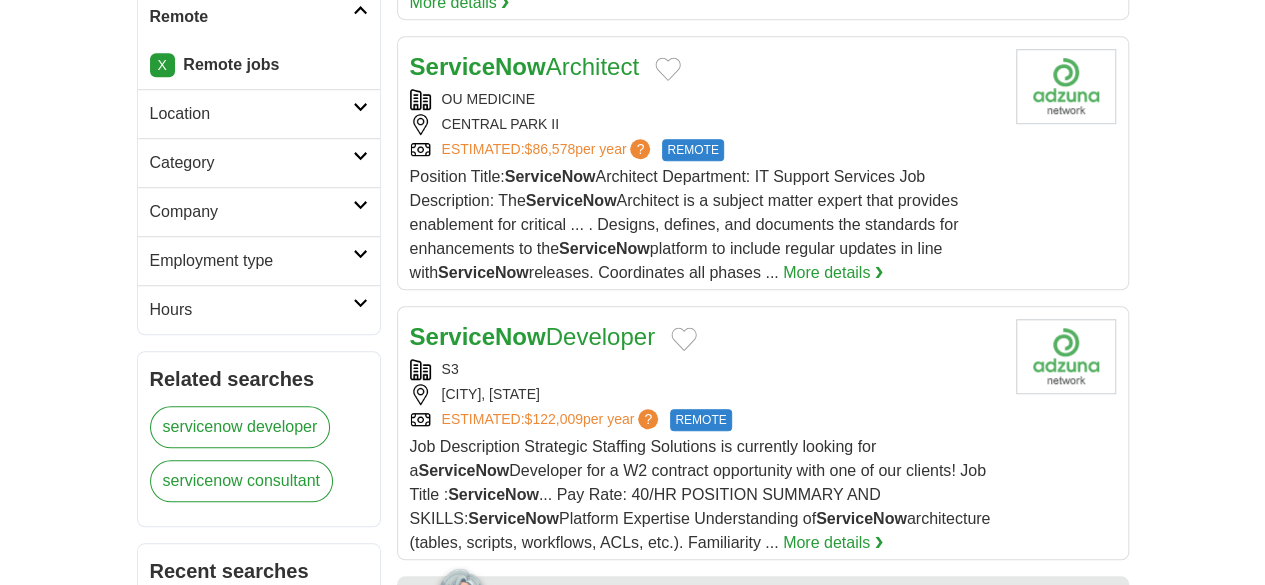 click on "ServiceNow  Developer
S3
[CITY], [STATE]
ESTIMATED:
$[MONEY]
per year
?
REMOTE
REMOTE
Job Description Strategic Staffing Solutions is currently looking for a  ServiceNow ServiceNow  ...  Pay Rate: [MONEY]/HR POSITION SUMMARY AND SKILLS:" at bounding box center (705, 437) 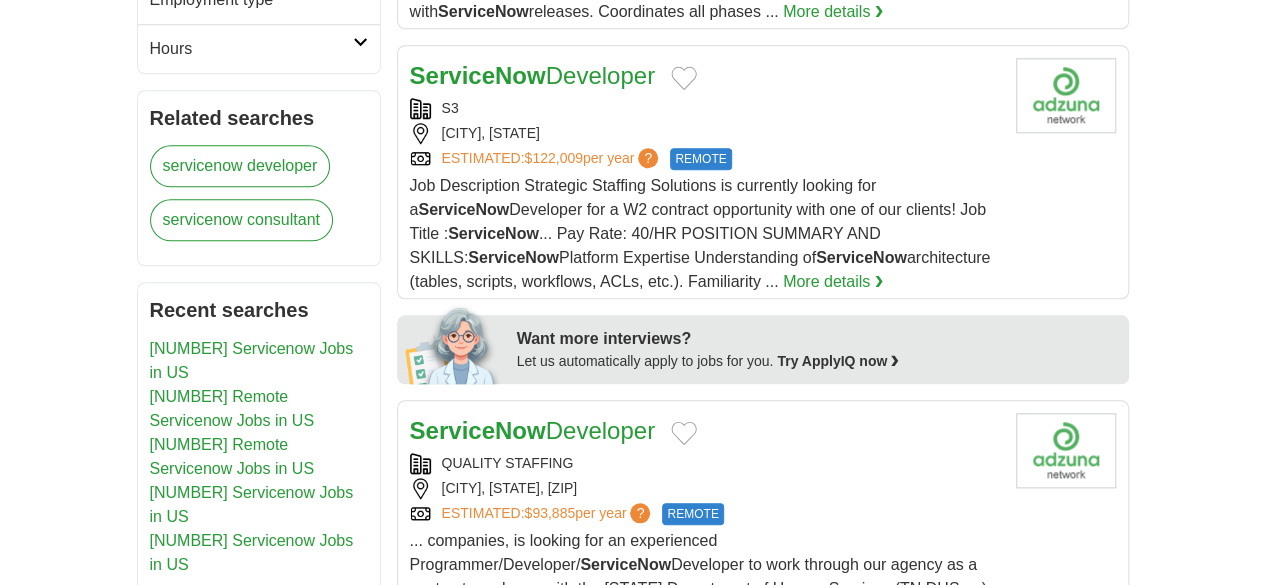 scroll, scrollTop: 902, scrollLeft: 0, axis: vertical 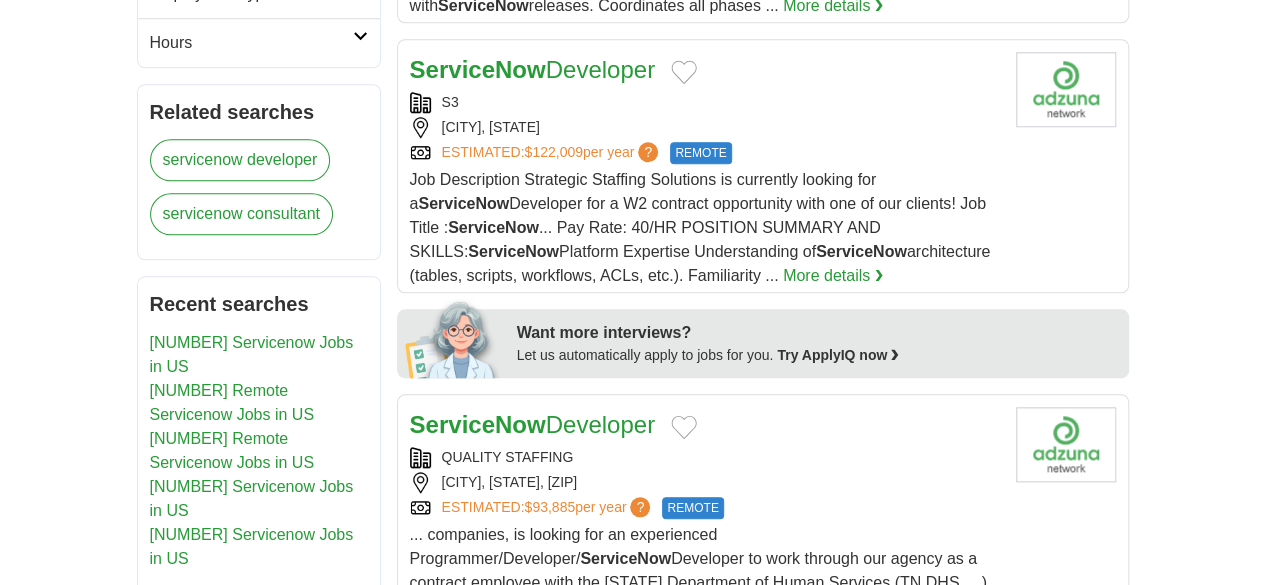 click on "QUALITY STAFFING" at bounding box center [705, 457] 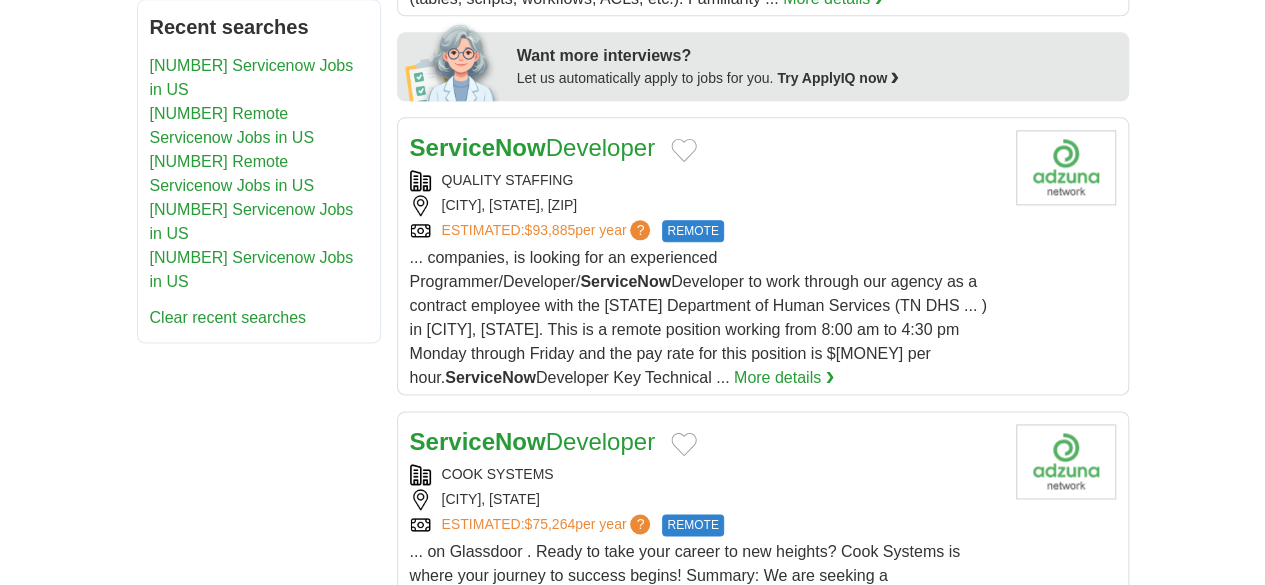 scroll, scrollTop: 1181, scrollLeft: 0, axis: vertical 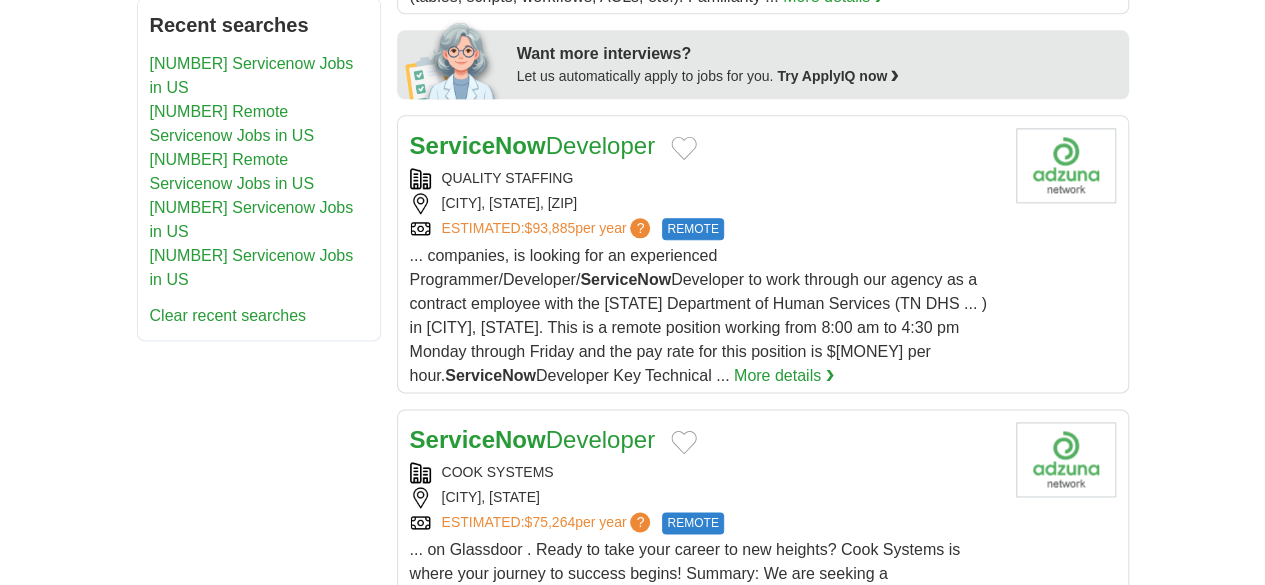 click on "ServiceNow  Developer" at bounding box center [705, 440] 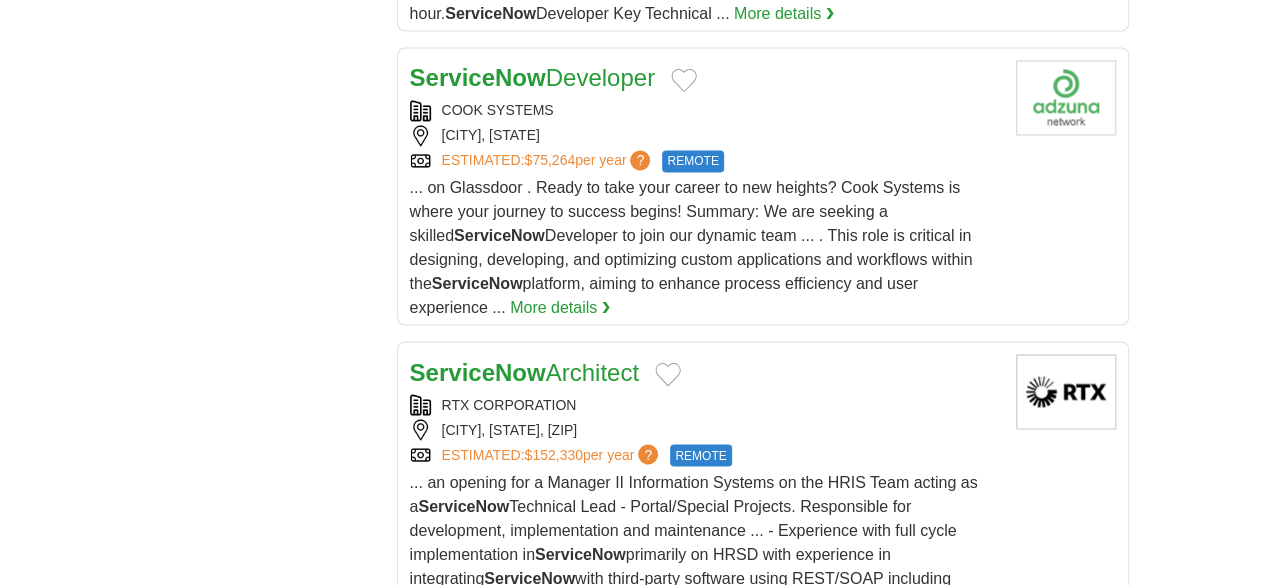click on "RTX CORPORATION" at bounding box center (705, 404) 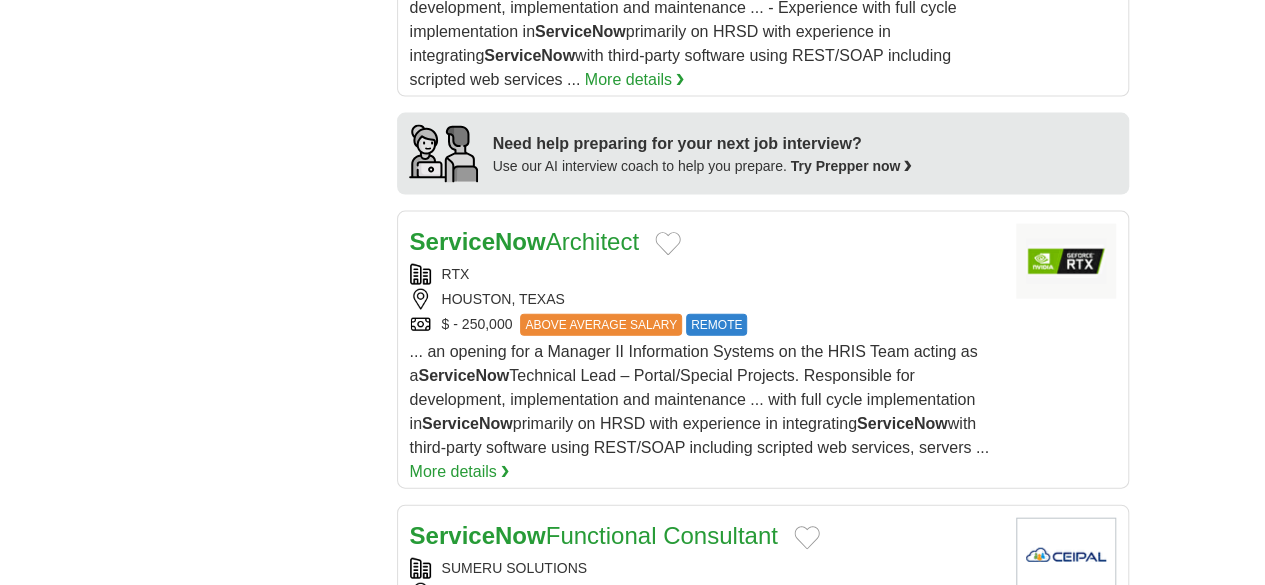 scroll, scrollTop: 2066, scrollLeft: 0, axis: vertical 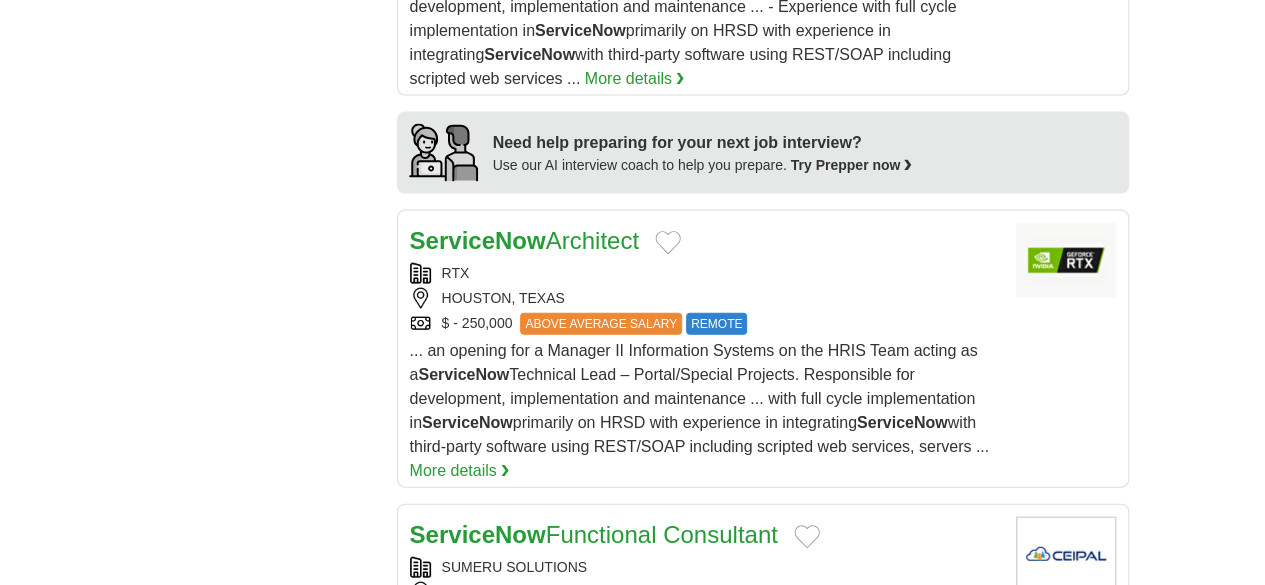 click on "ServiceNow  Functional Consultant" at bounding box center [705, 535] 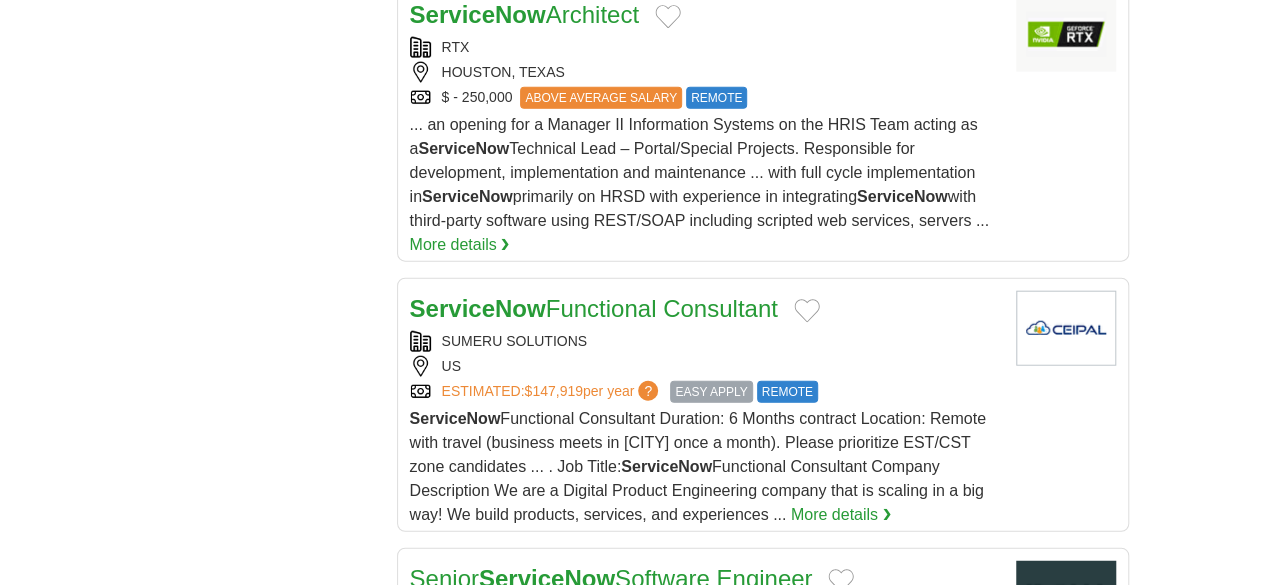 scroll, scrollTop: 2301, scrollLeft: 0, axis: vertical 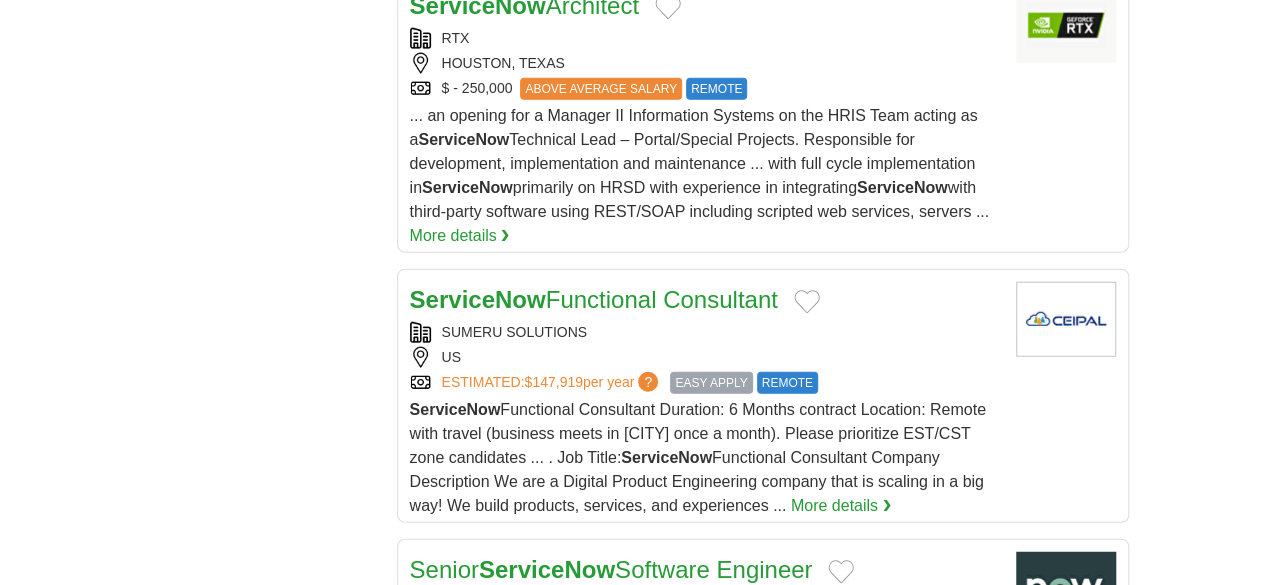 click on "SERVICENOW, INC.
ADDISON, TEXAS, 75001
ESTIMATED:
$97,932
per year
?
EASY APPLY REMOTE" at bounding box center (705, 628) 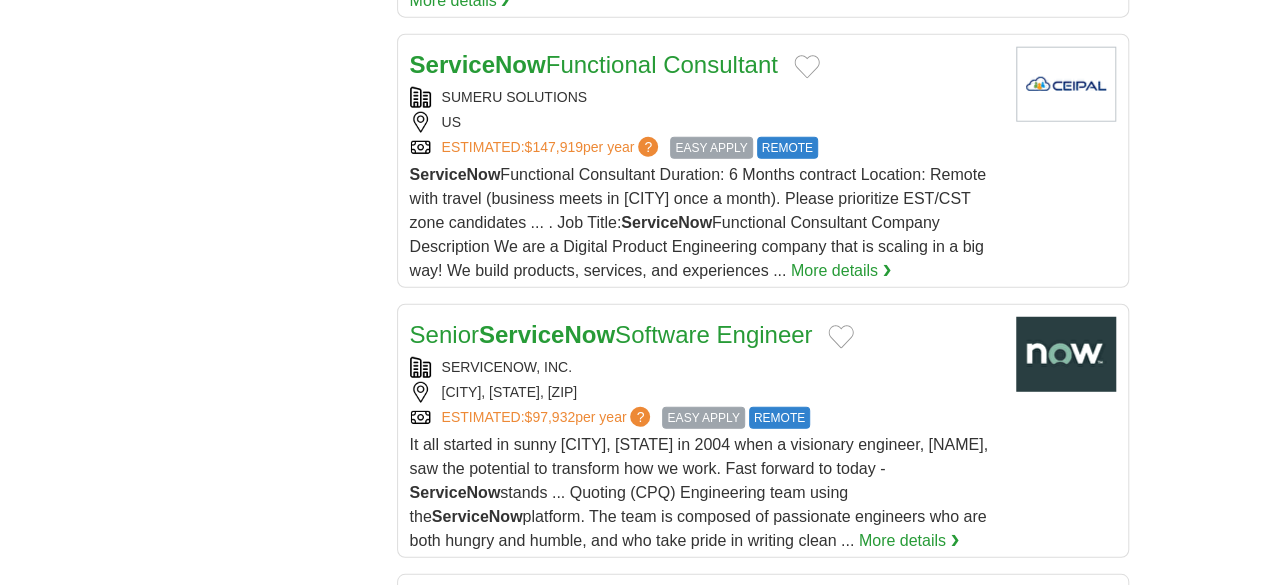 scroll, scrollTop: 2586, scrollLeft: 0, axis: vertical 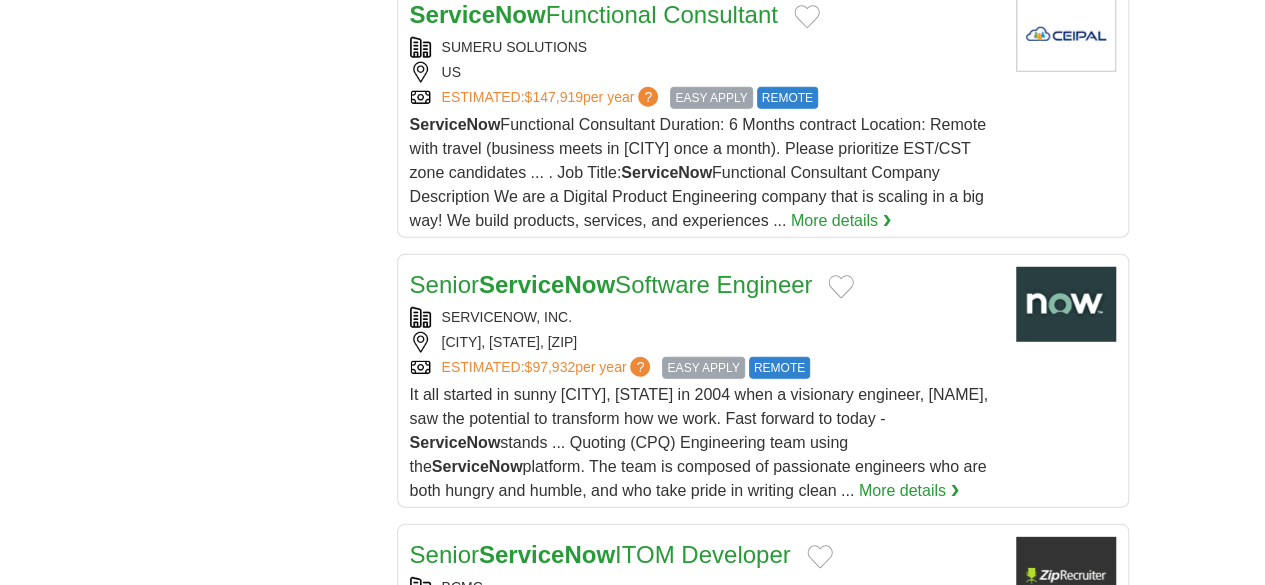 click on "FALLS CHURCH, VIRGINIA" at bounding box center (705, 612) 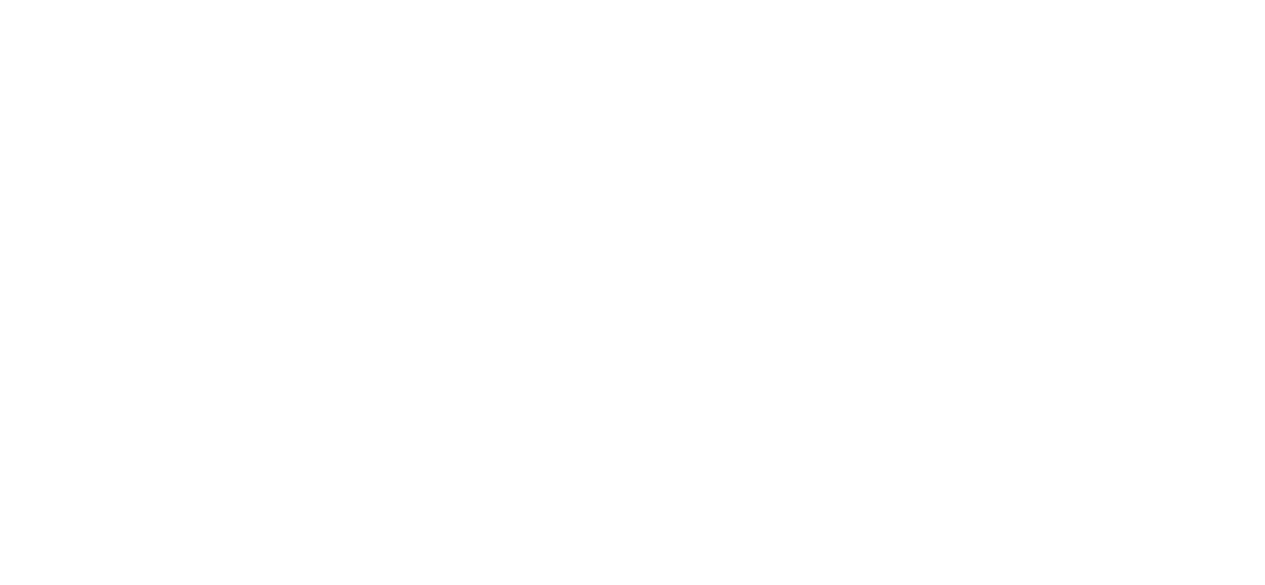 scroll, scrollTop: 3912, scrollLeft: 0, axis: vertical 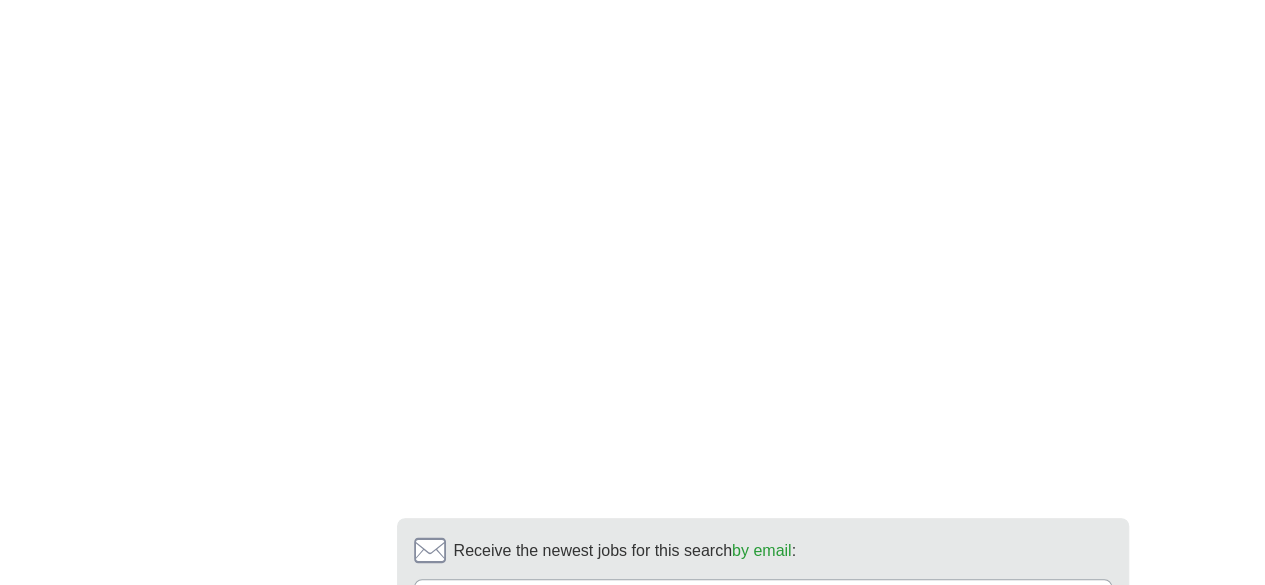 click on "2" at bounding box center [607, 758] 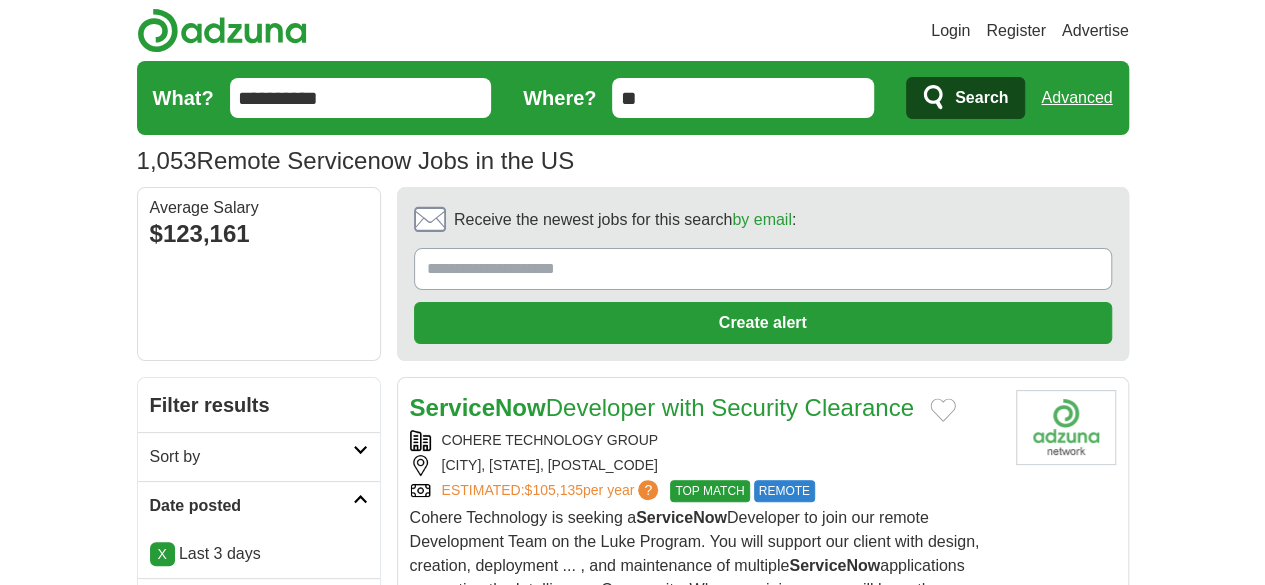 scroll, scrollTop: 188, scrollLeft: 0, axis: vertical 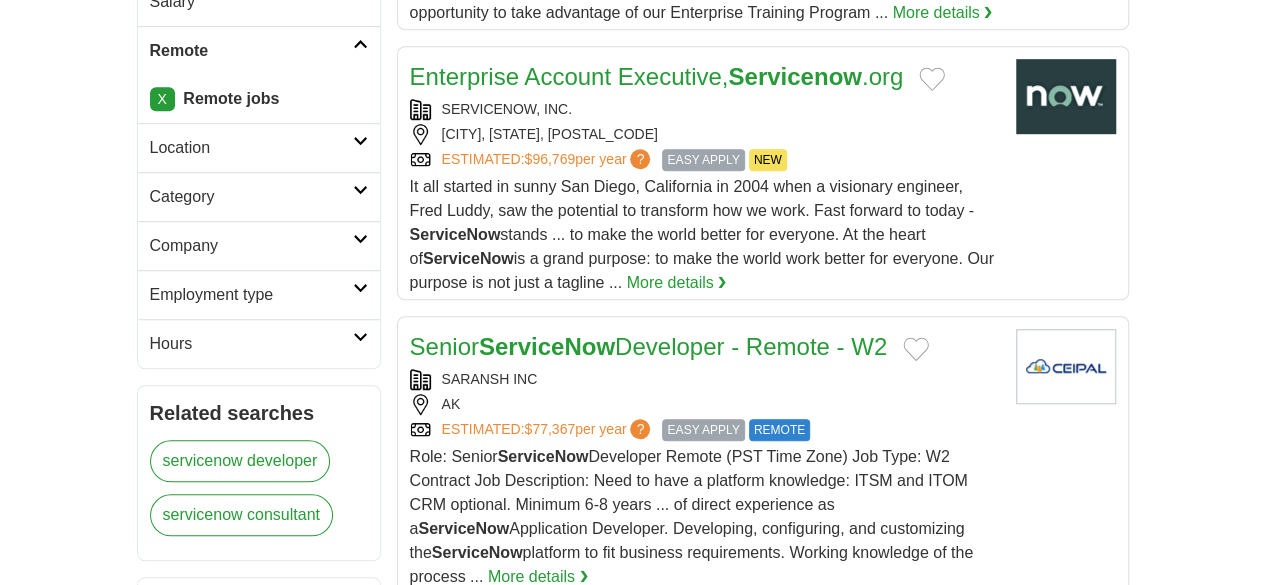 click on "AK" at bounding box center [705, 404] 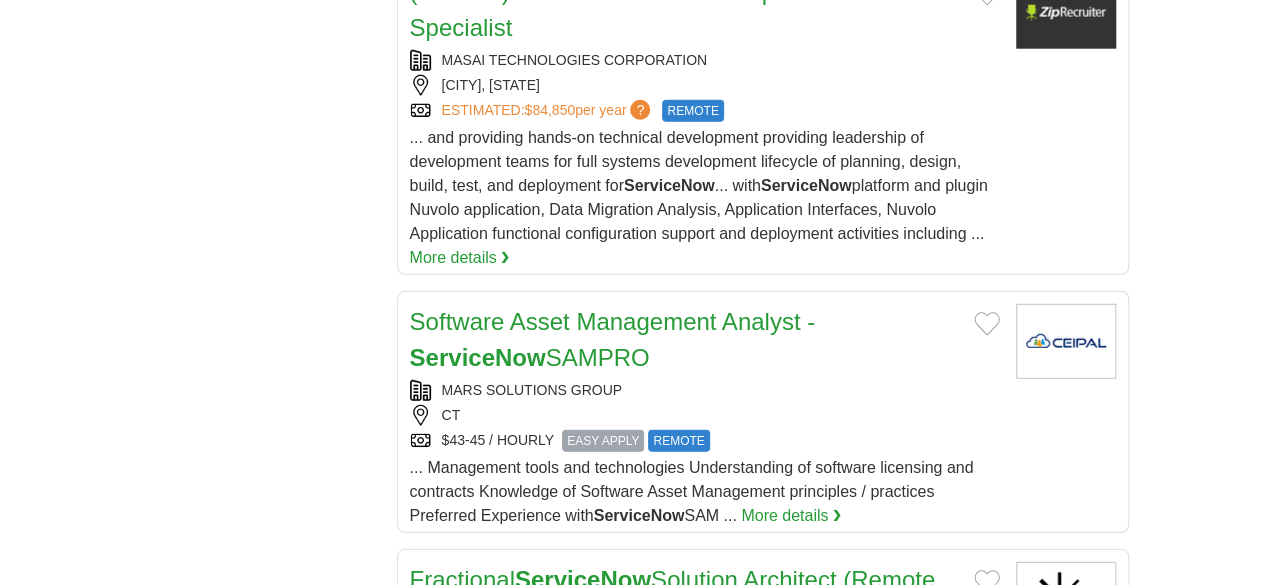 scroll, scrollTop: 2613, scrollLeft: 0, axis: vertical 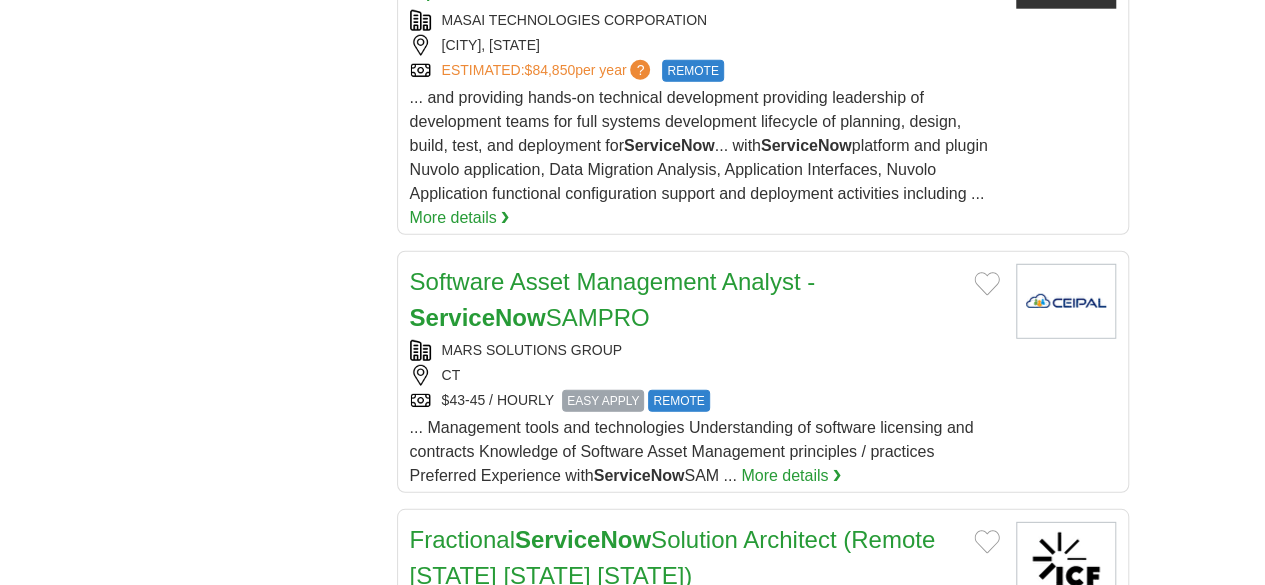 click on "RESTON, VIRGINIA, 22096" at bounding box center [705, 633] 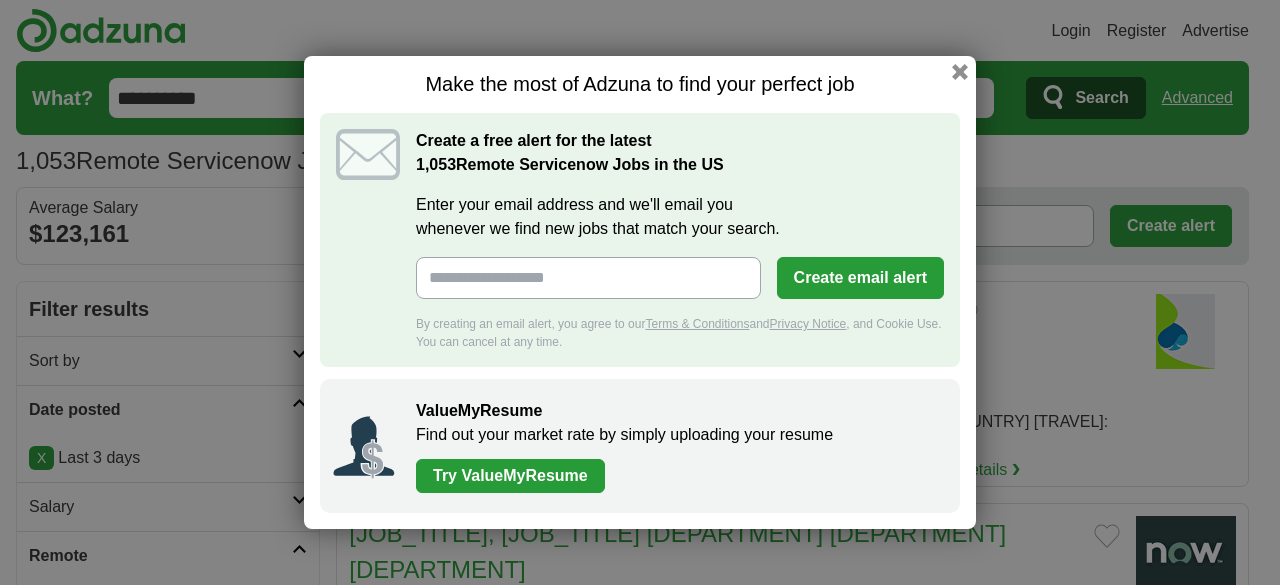 scroll, scrollTop: 0, scrollLeft: 0, axis: both 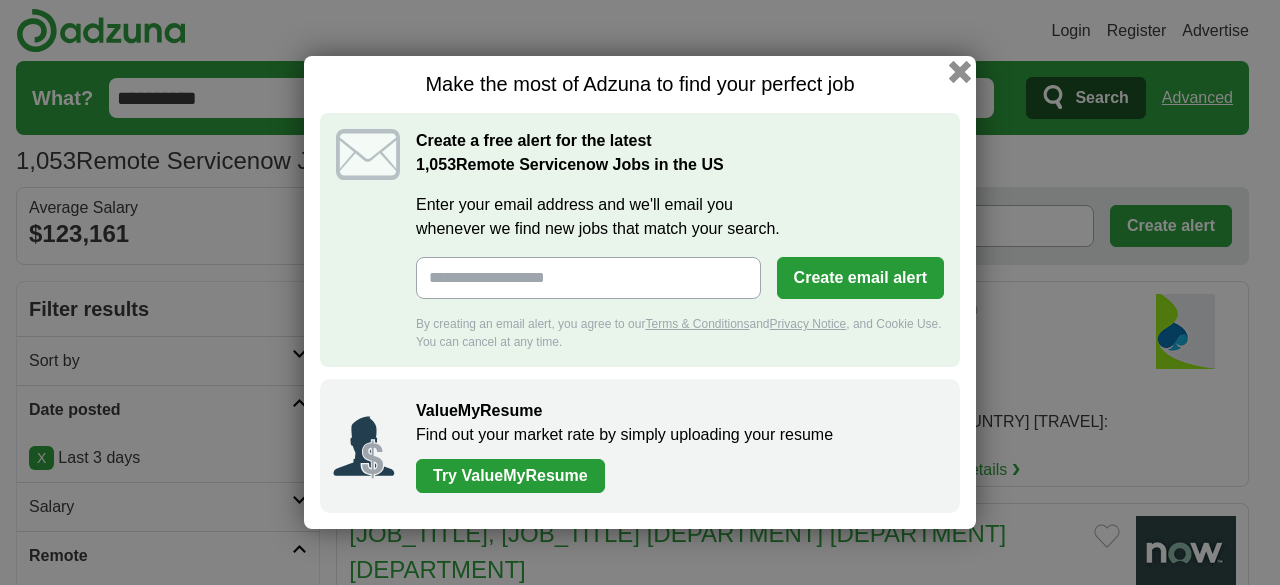 click at bounding box center (960, 72) 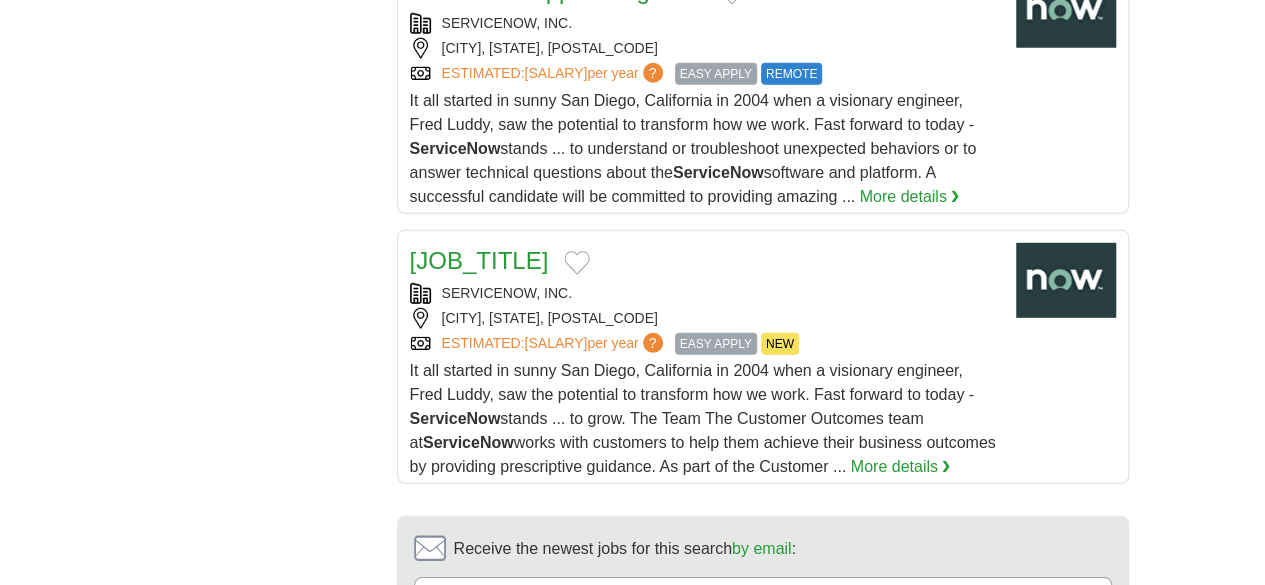 scroll, scrollTop: 2780, scrollLeft: 0, axis: vertical 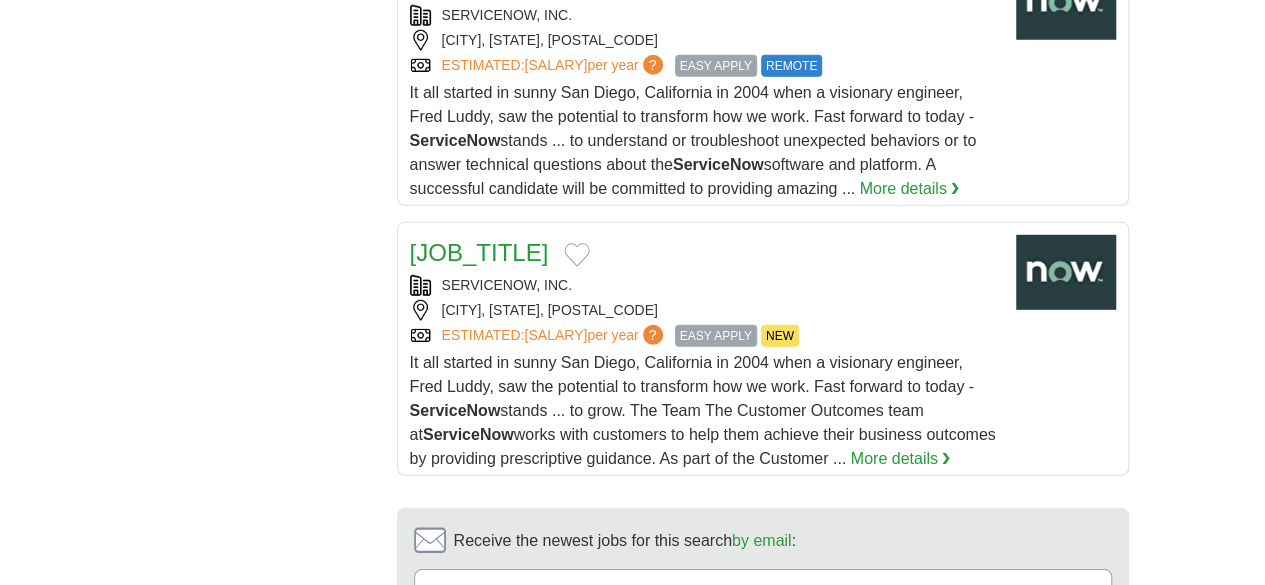 click on "4" at bounding box center [755, 748] 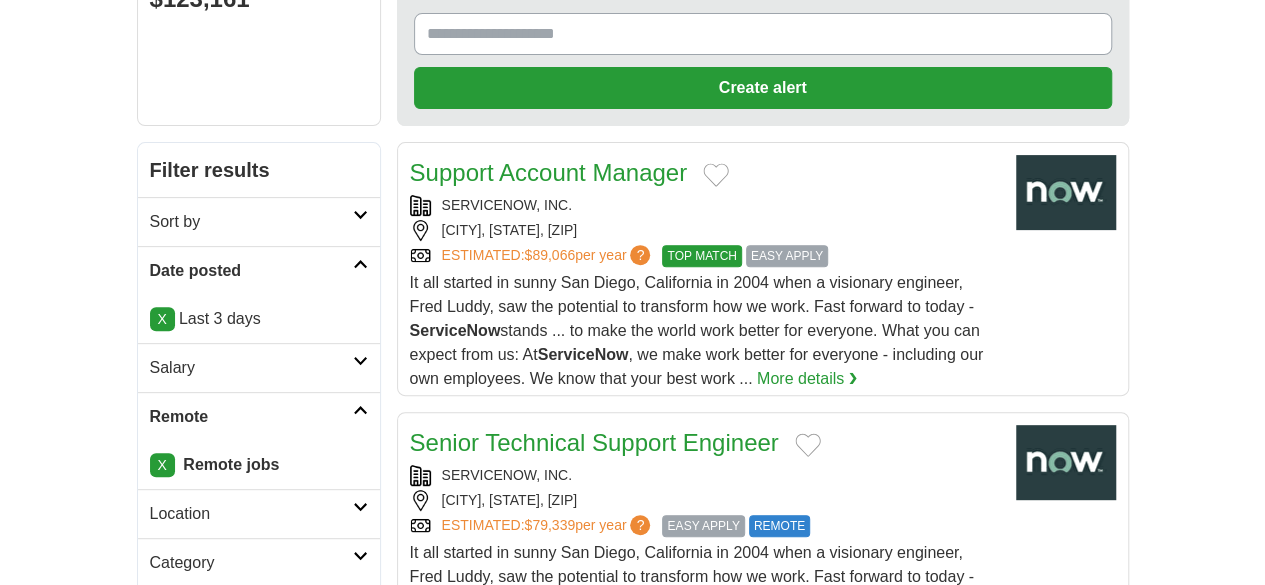 scroll, scrollTop: 837, scrollLeft: 0, axis: vertical 